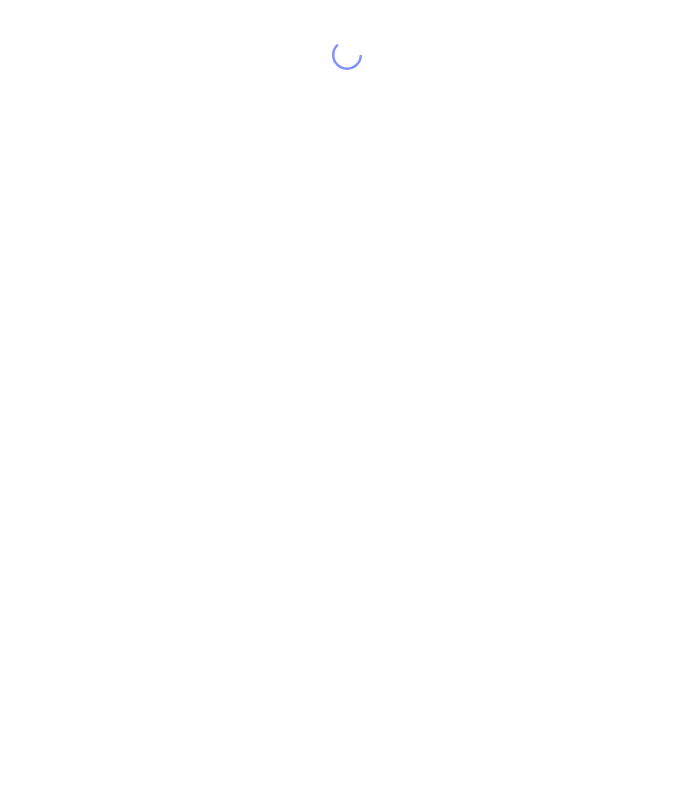 scroll, scrollTop: 0, scrollLeft: 0, axis: both 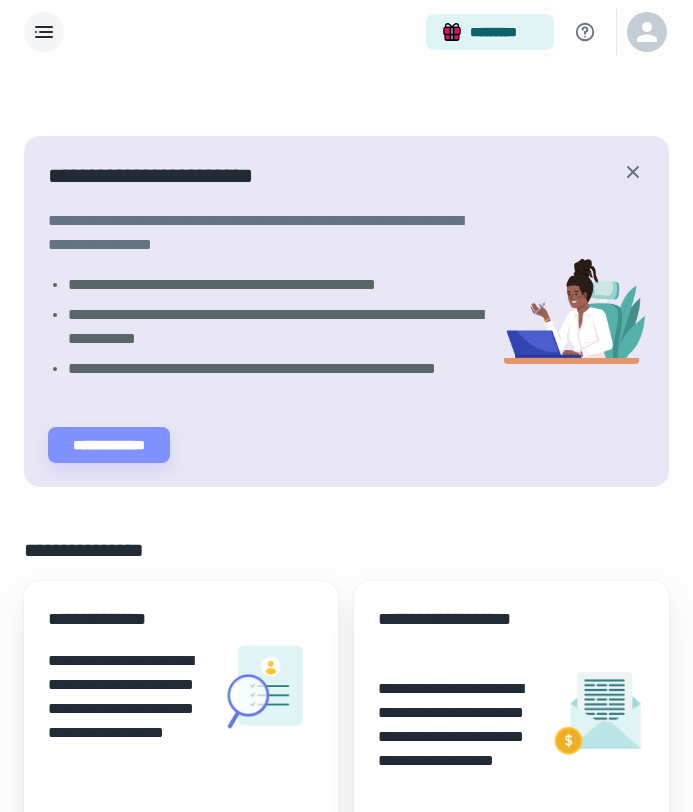 click 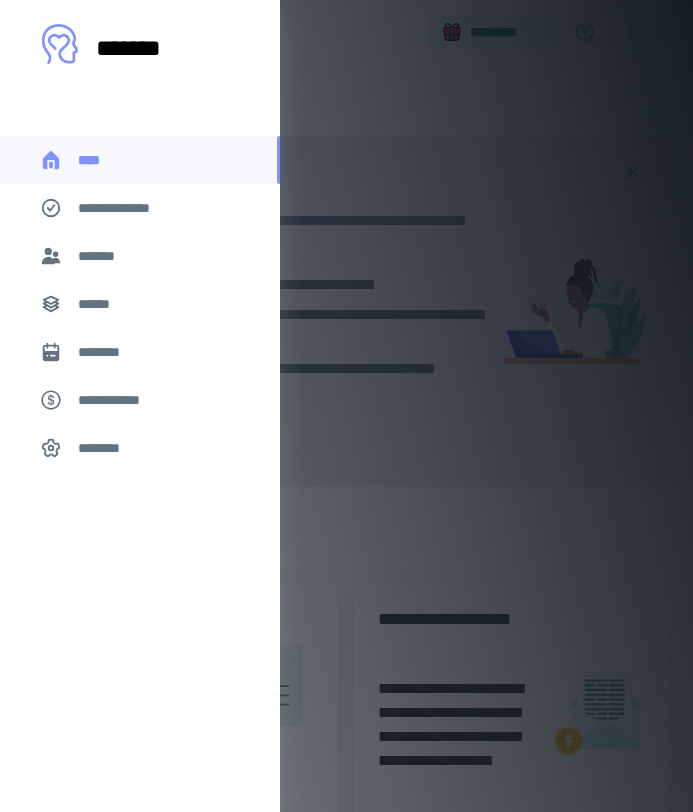 click on "********" at bounding box center [107, 352] 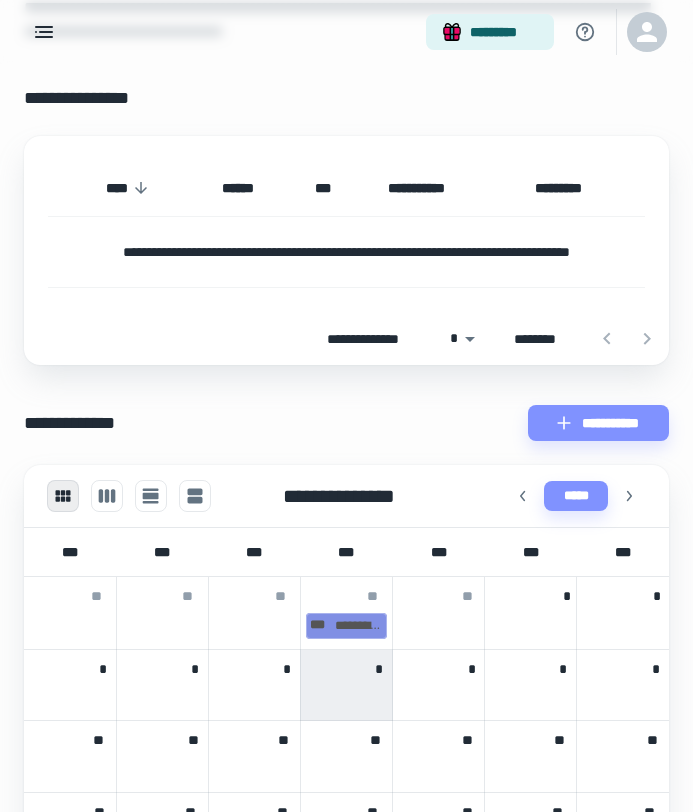 scroll, scrollTop: 10, scrollLeft: 0, axis: vertical 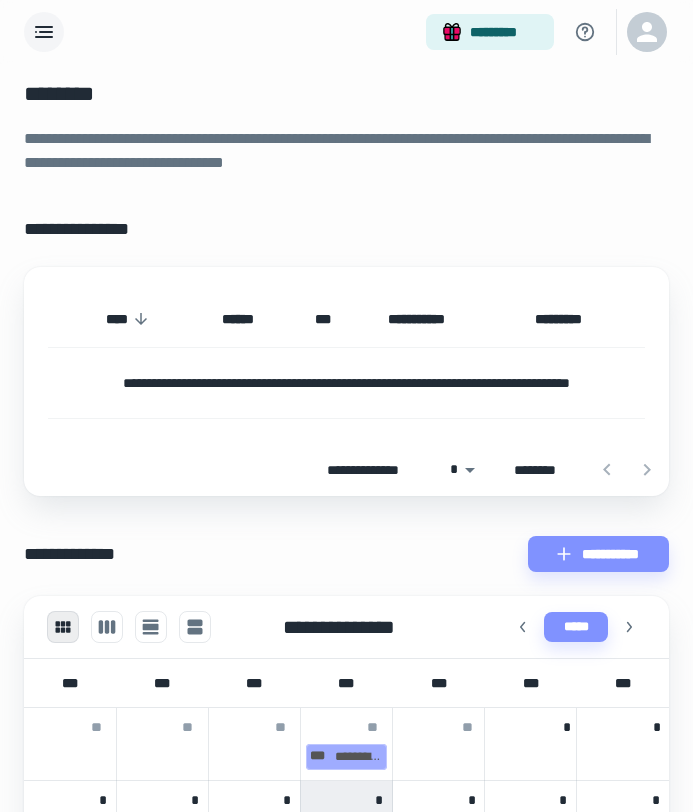 click 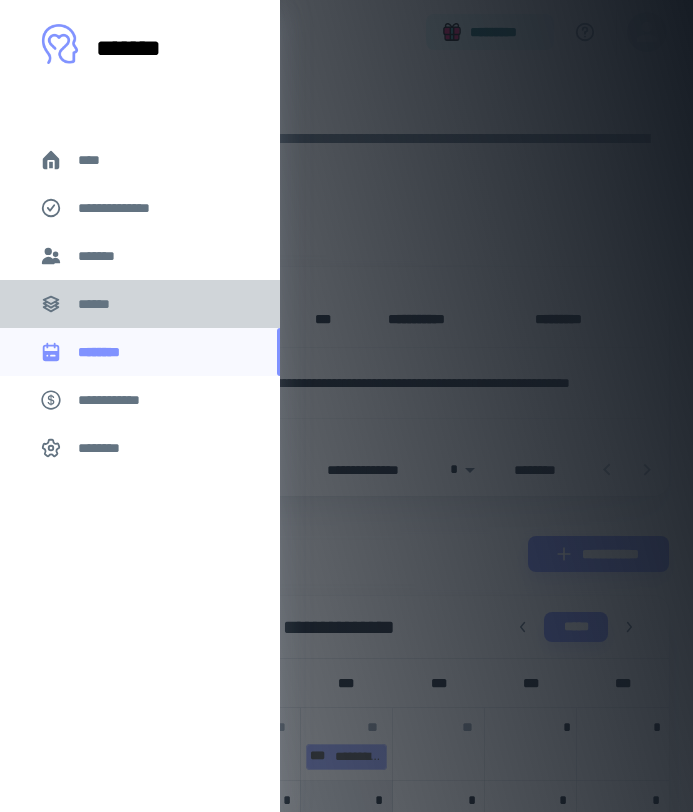 click on "******" at bounding box center [100, 304] 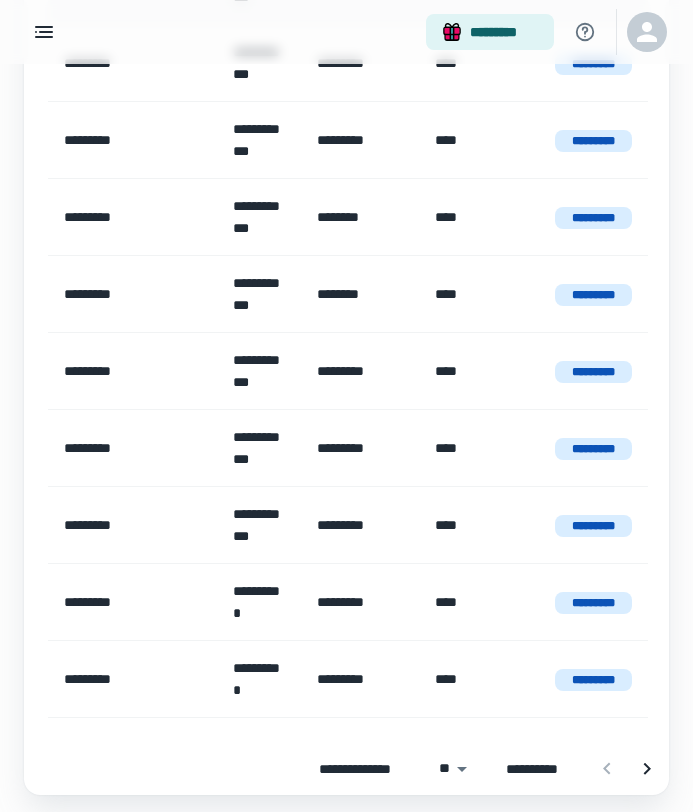 scroll, scrollTop: 453, scrollLeft: 0, axis: vertical 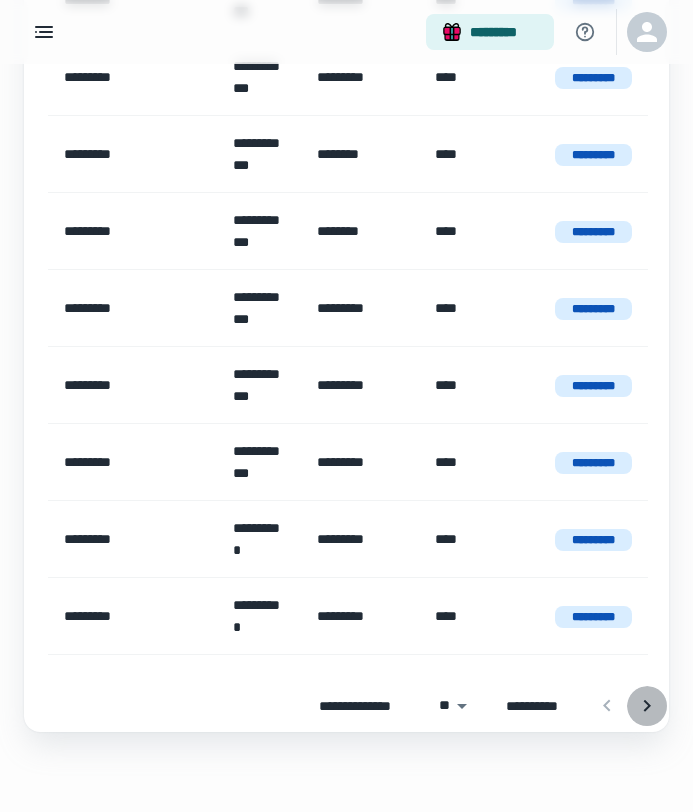 click 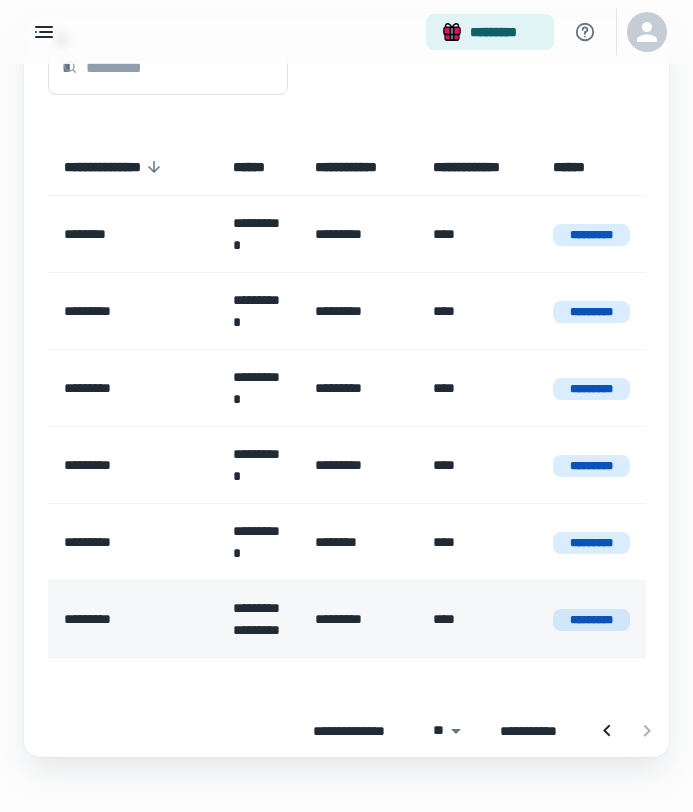 scroll, scrollTop: 141, scrollLeft: 0, axis: vertical 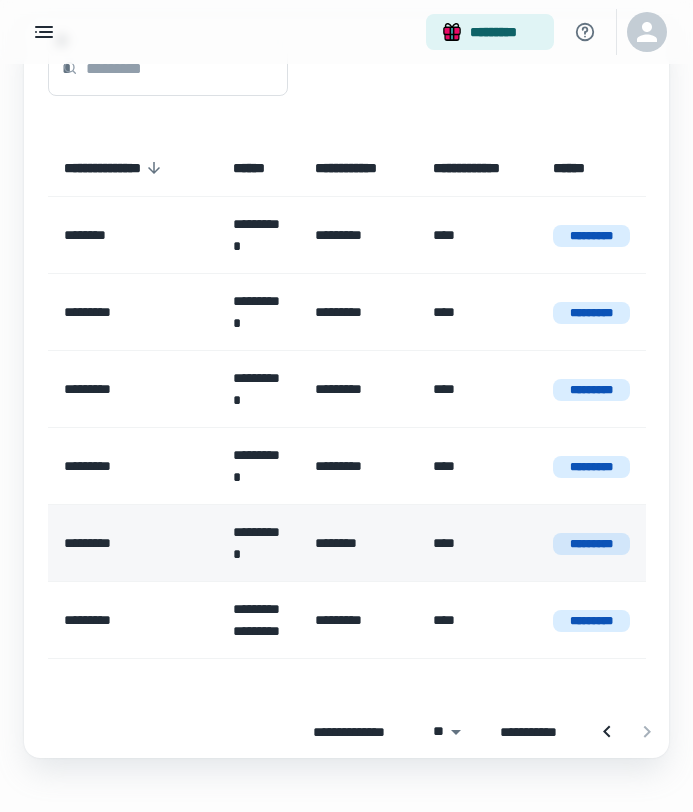 click on "*********" at bounding box center (591, 544) 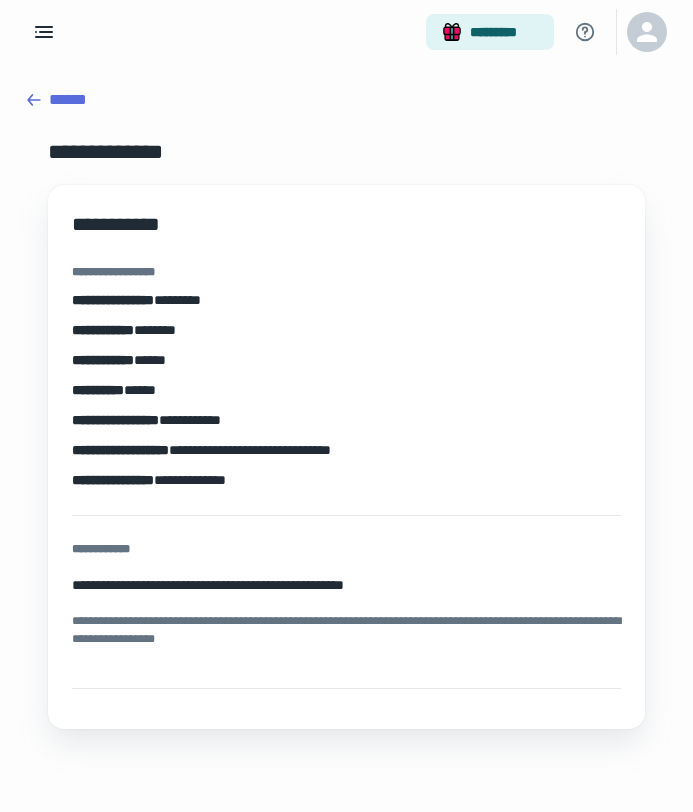 click on "******" at bounding box center [346, 100] 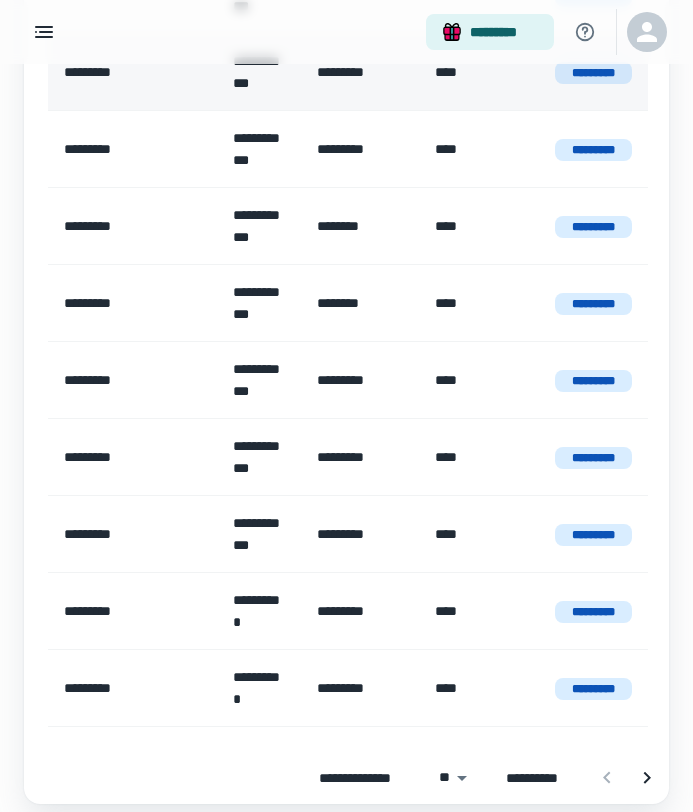 scroll, scrollTop: 436, scrollLeft: 0, axis: vertical 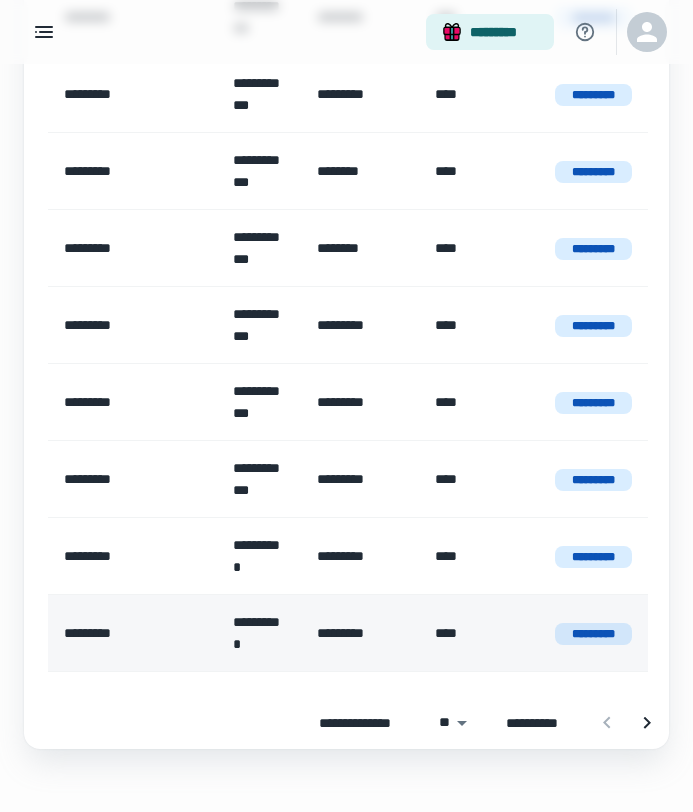 click on "**********" at bounding box center [259, 633] 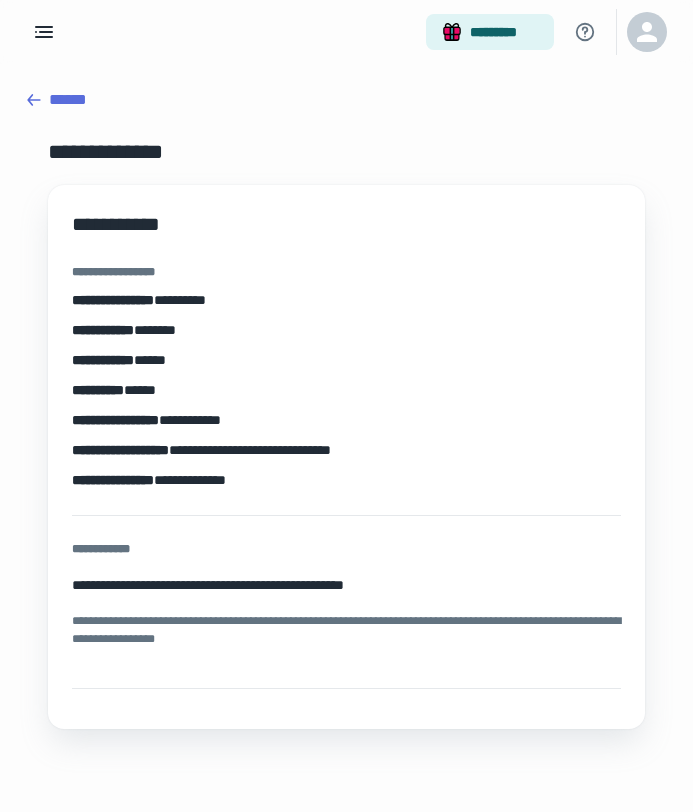 scroll, scrollTop: 0, scrollLeft: 0, axis: both 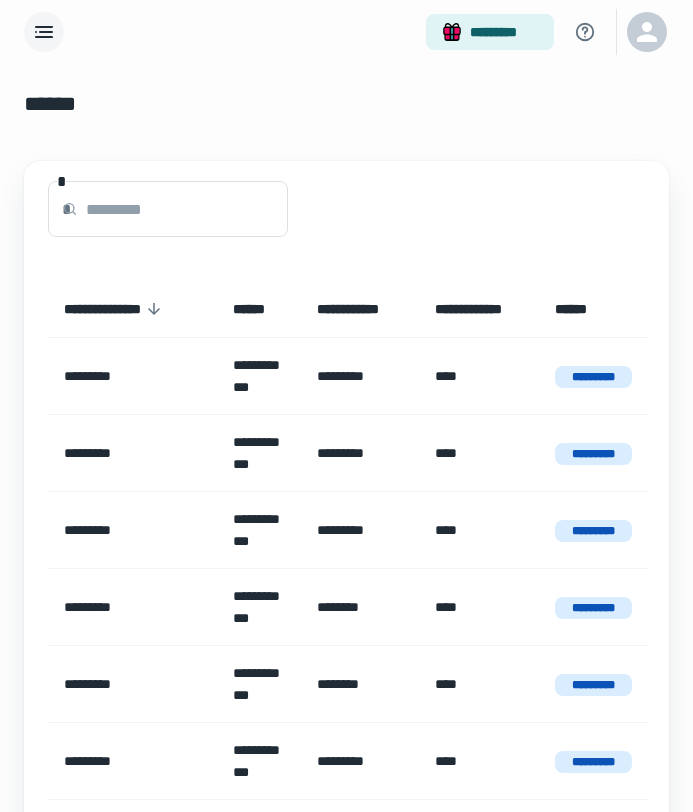 click 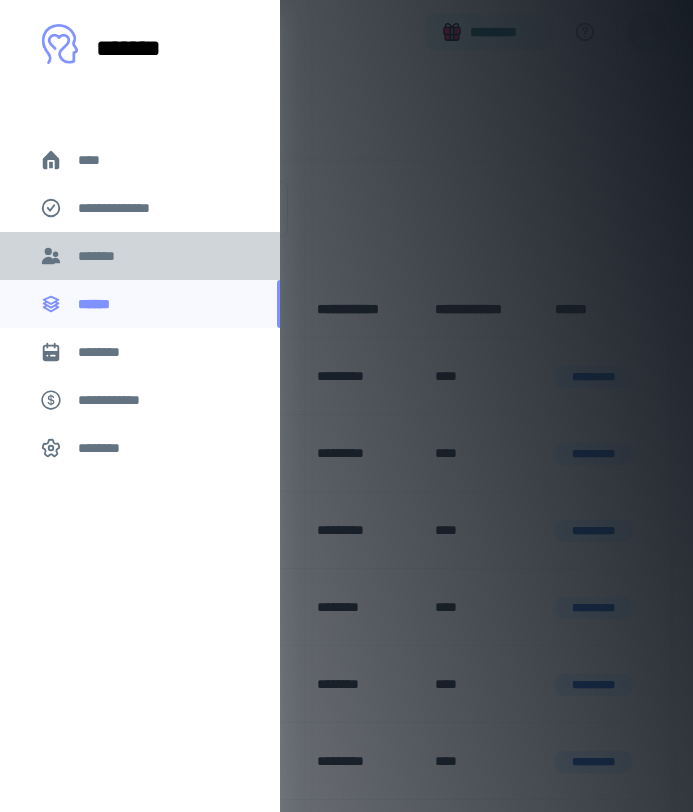 click on "*******" at bounding box center (100, 256) 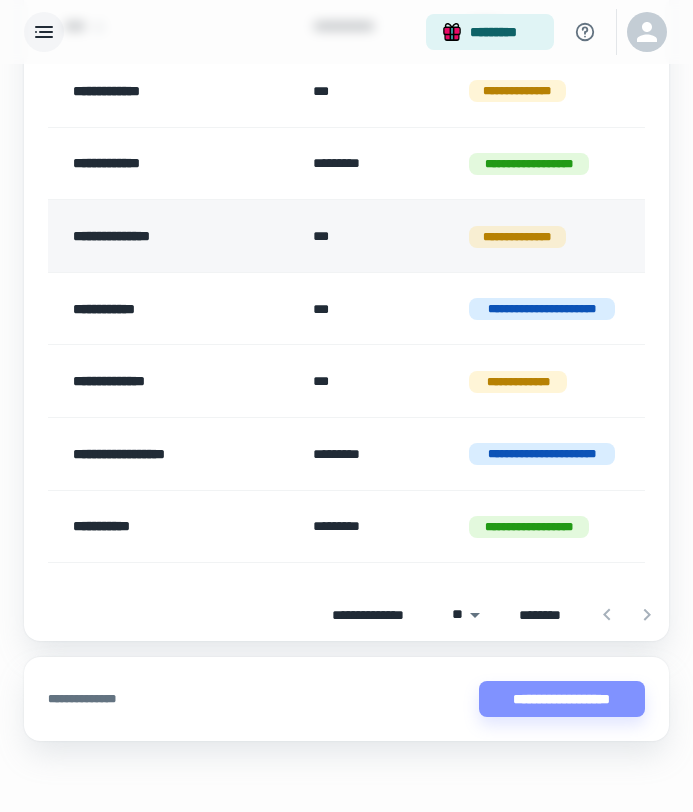 scroll, scrollTop: 292, scrollLeft: 0, axis: vertical 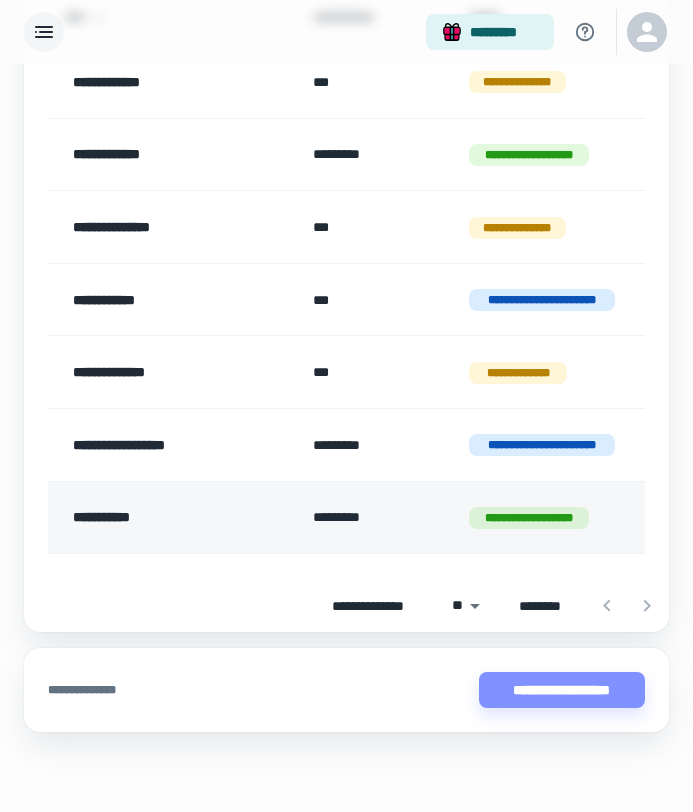 click on "**********" at bounding box center (528, 518) 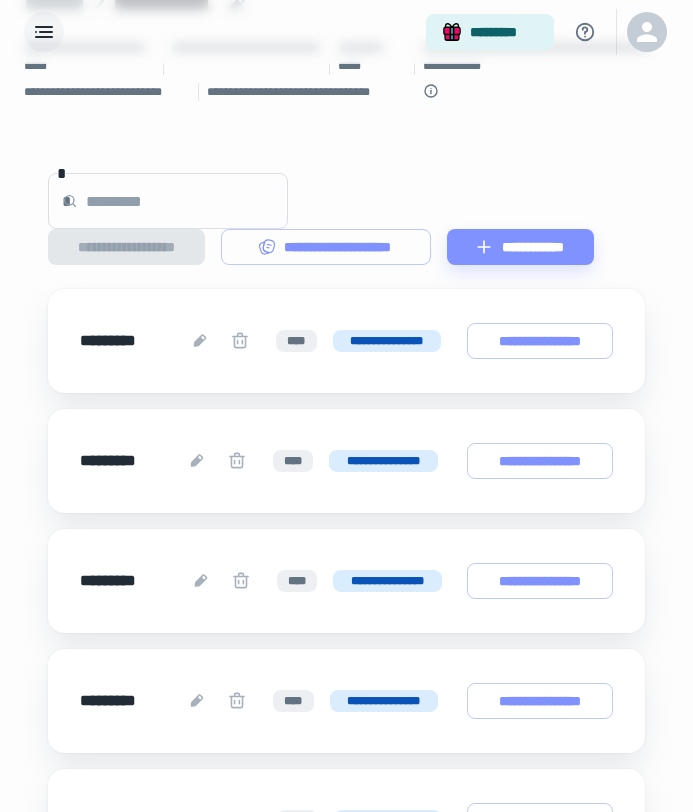 scroll, scrollTop: 0, scrollLeft: 0, axis: both 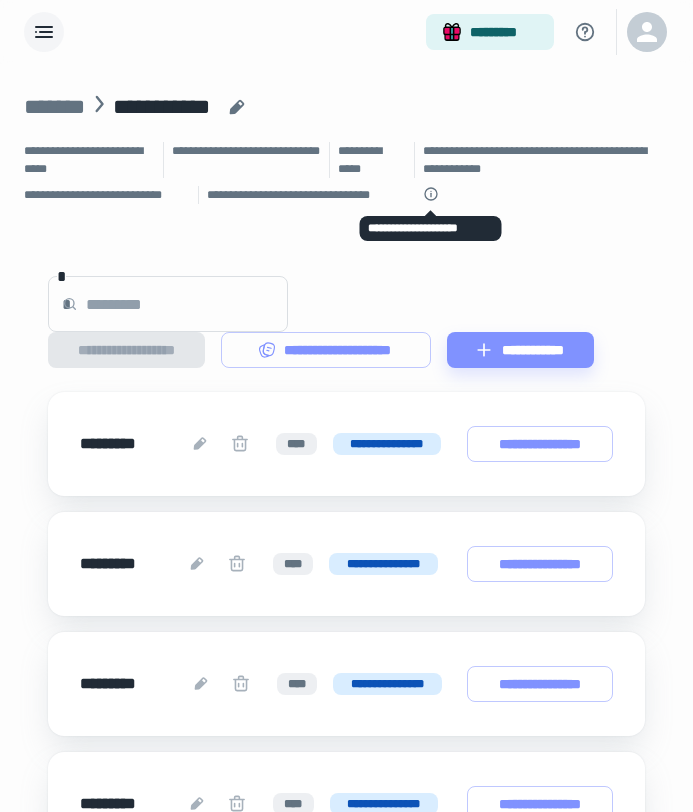 click 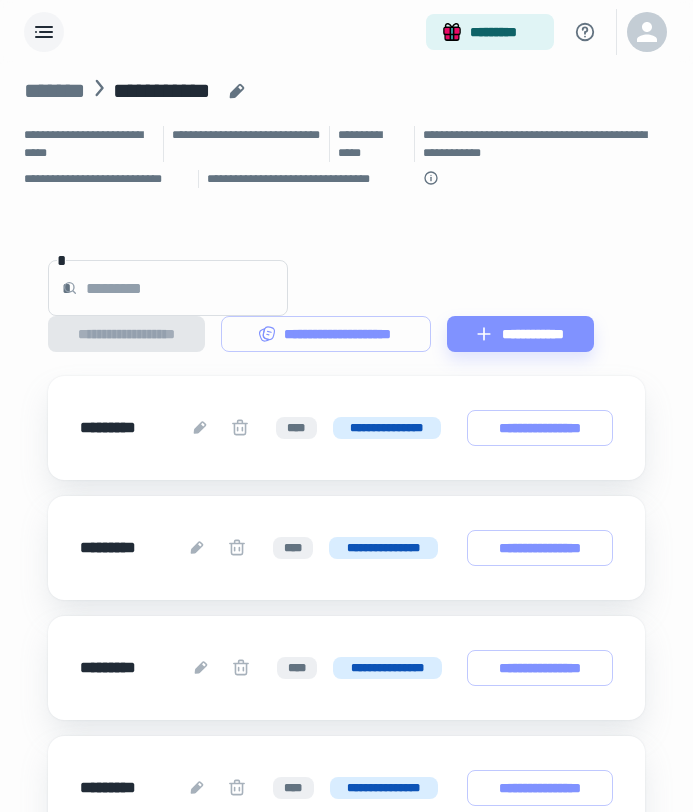 scroll, scrollTop: 0, scrollLeft: 0, axis: both 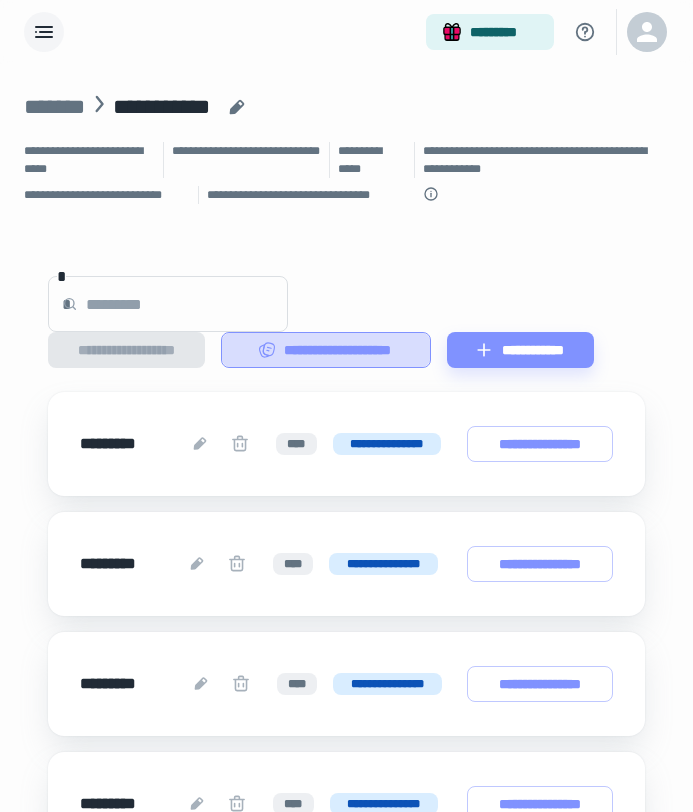 click on "**********" at bounding box center (326, 350) 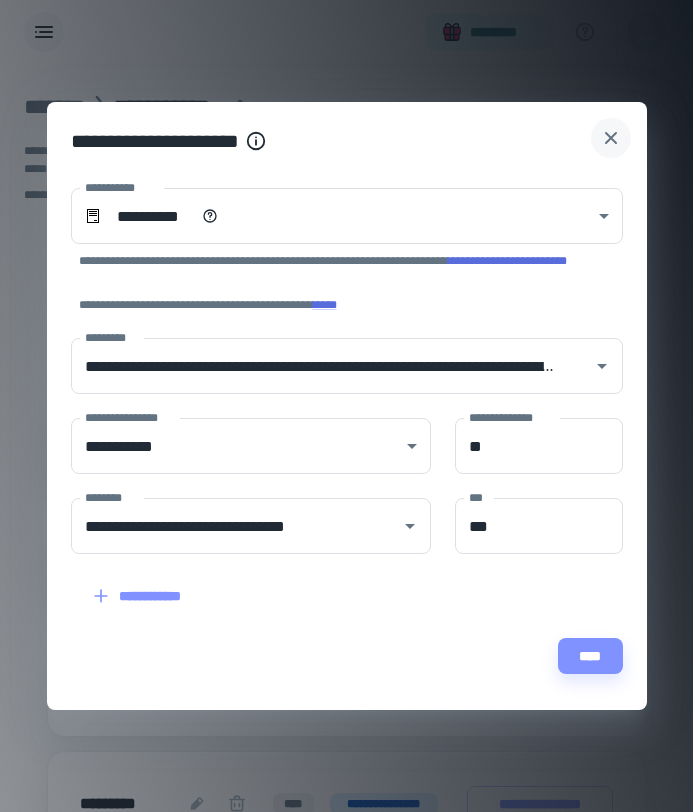 click 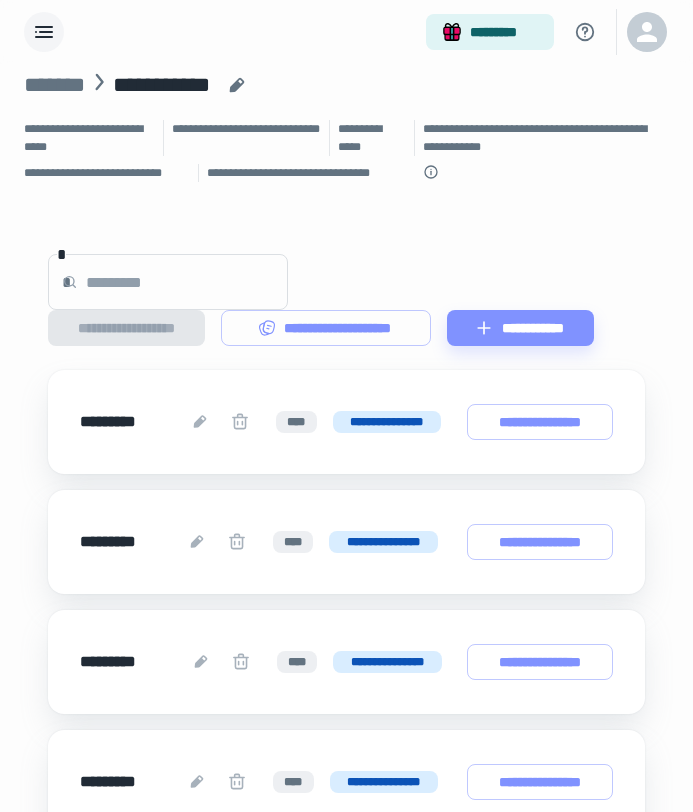 scroll, scrollTop: 0, scrollLeft: 0, axis: both 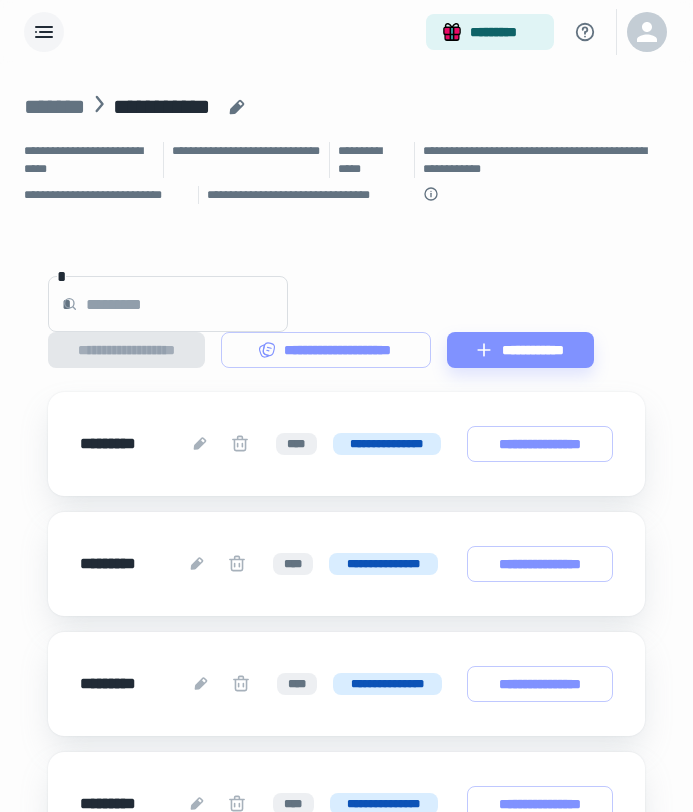 click 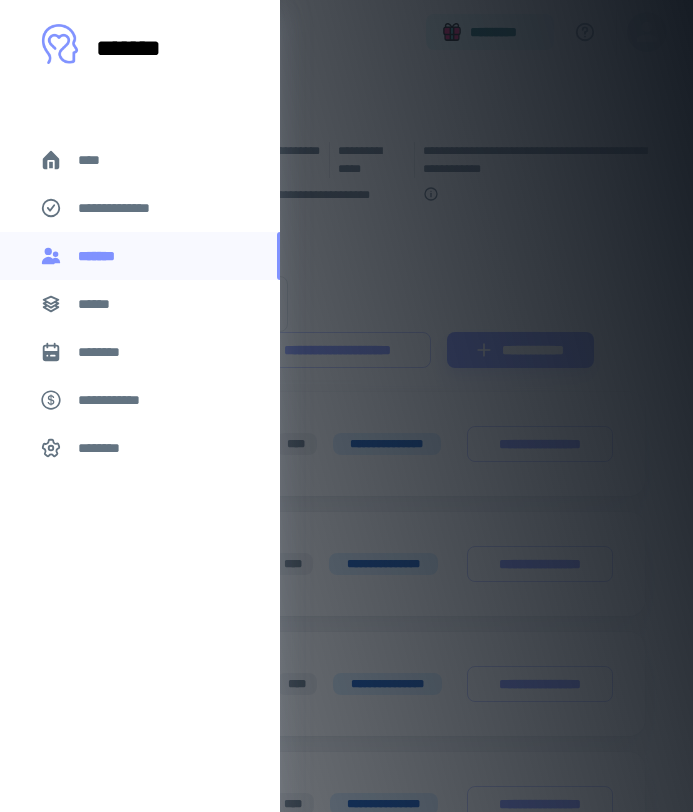 click on "********" at bounding box center (140, 448) 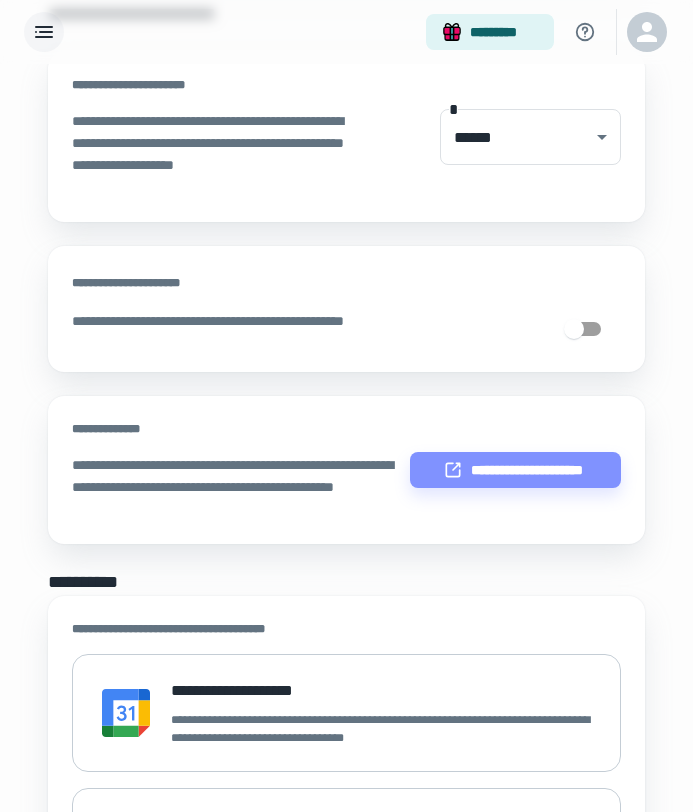 scroll, scrollTop: 0, scrollLeft: 0, axis: both 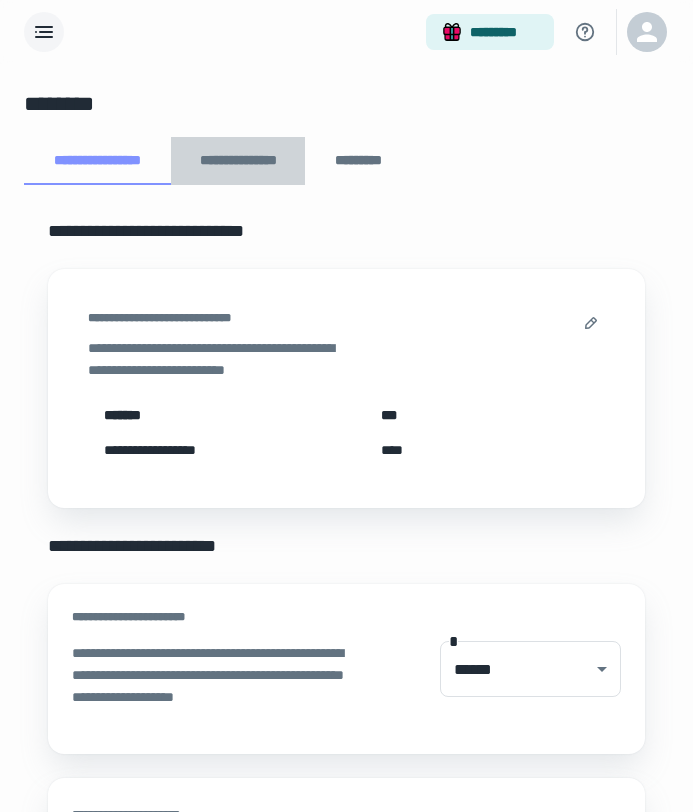 click on "**********" at bounding box center (238, 161) 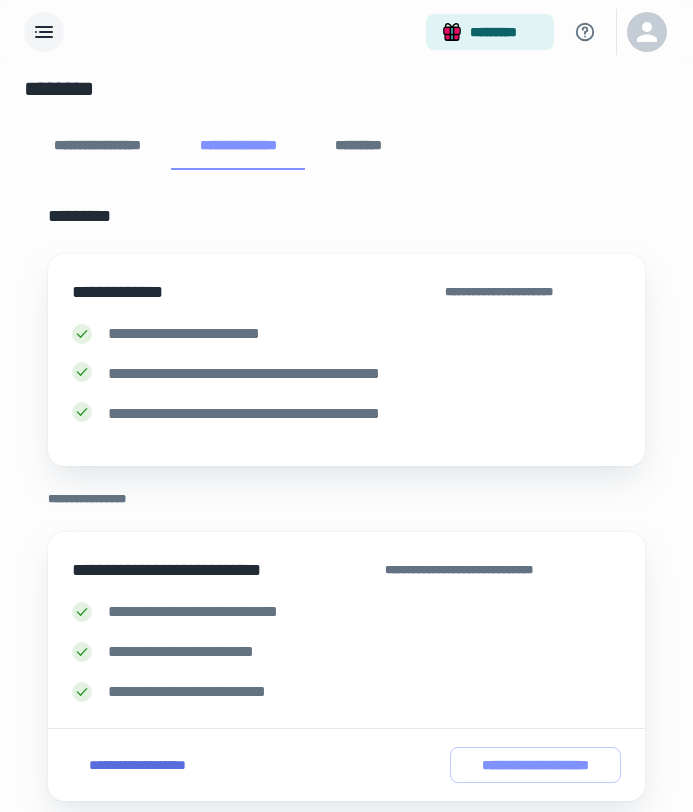 scroll, scrollTop: 0, scrollLeft: 0, axis: both 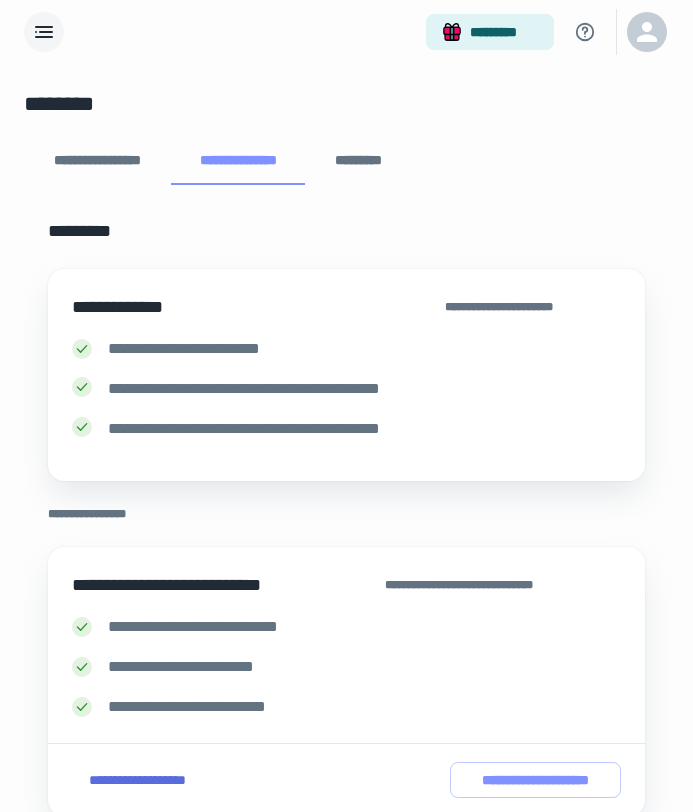click on "*********" at bounding box center [359, 161] 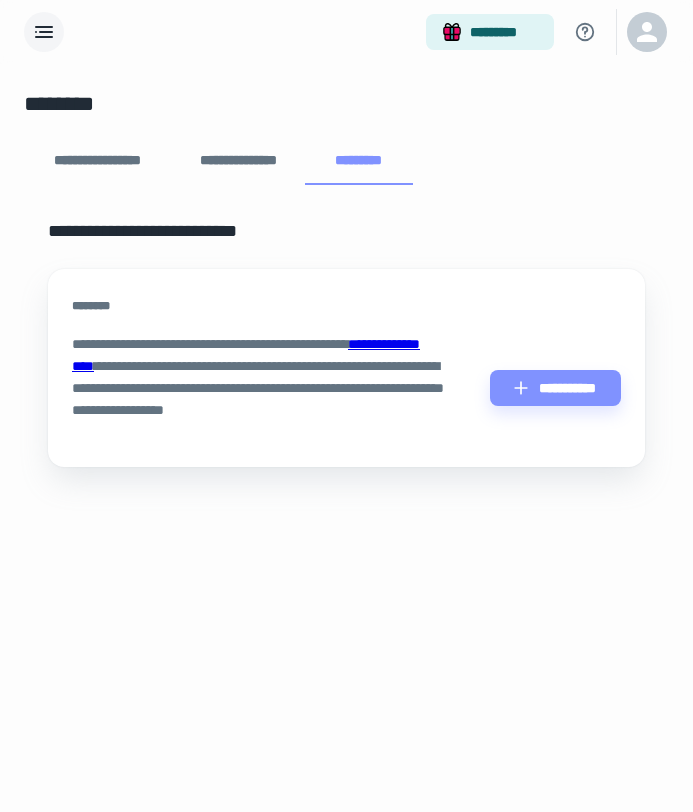 click at bounding box center [44, 32] 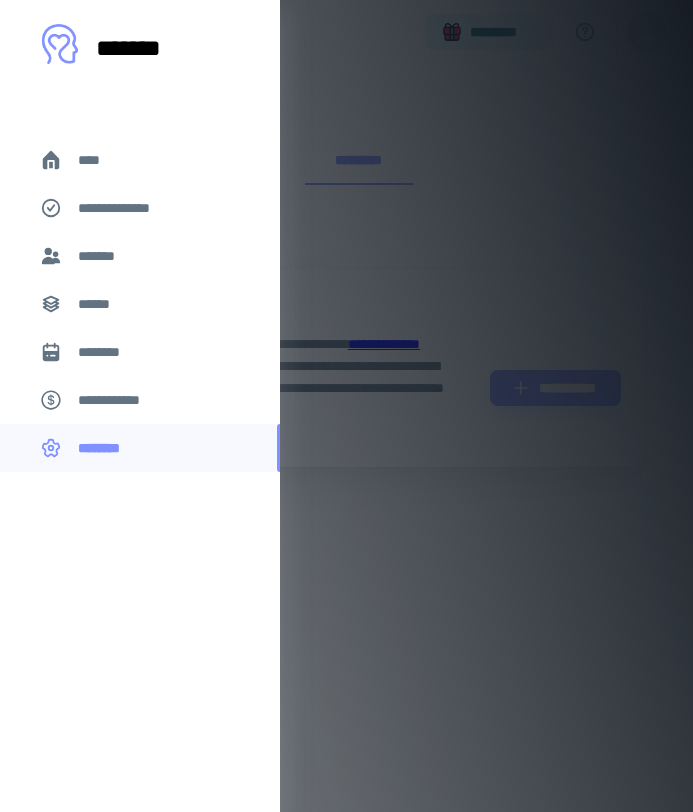 click on "****" at bounding box center [97, 160] 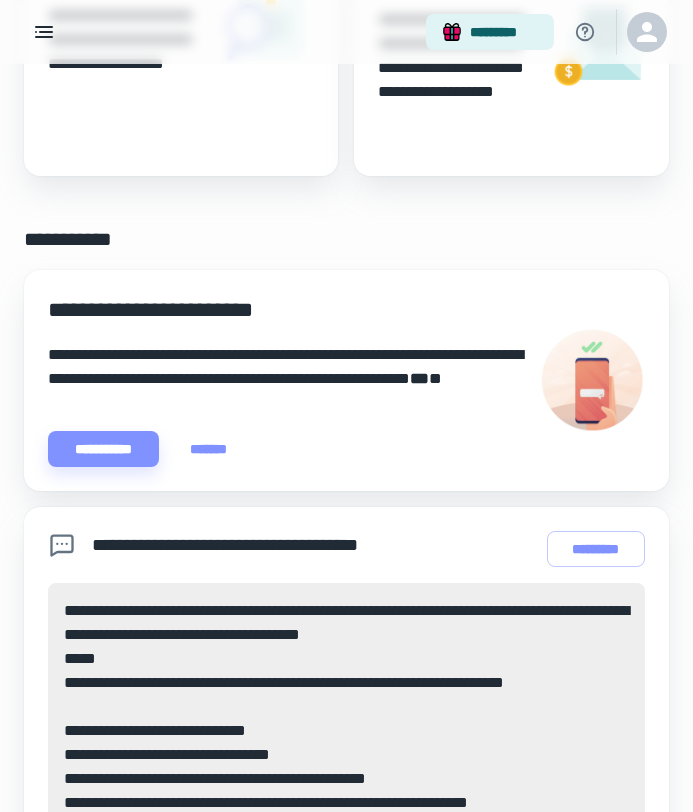 scroll, scrollTop: 0, scrollLeft: 0, axis: both 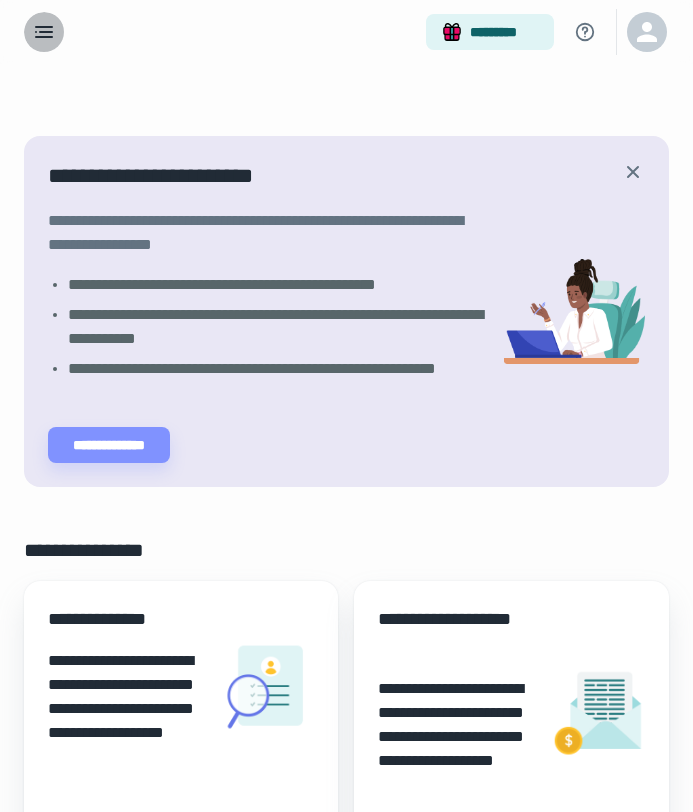 click 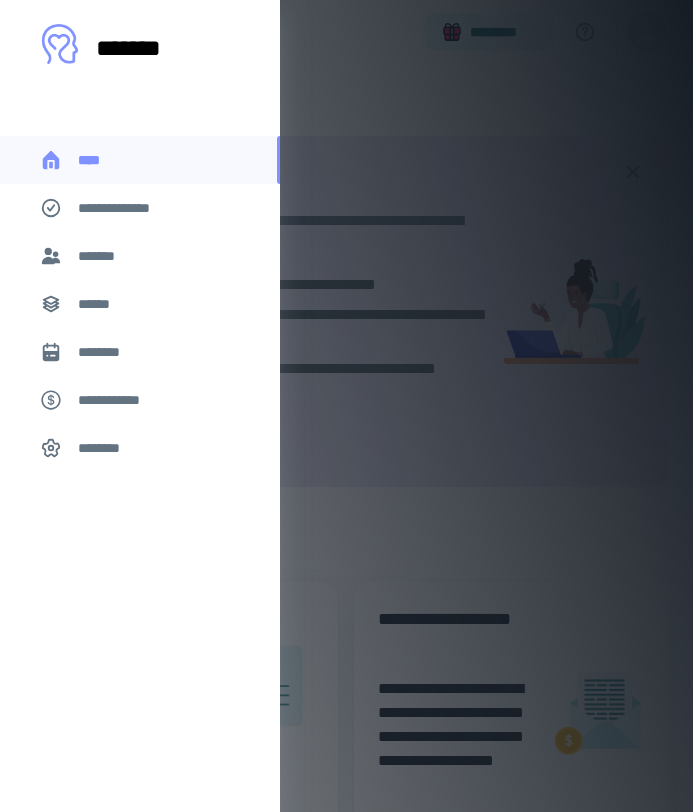 click at bounding box center [346, 406] 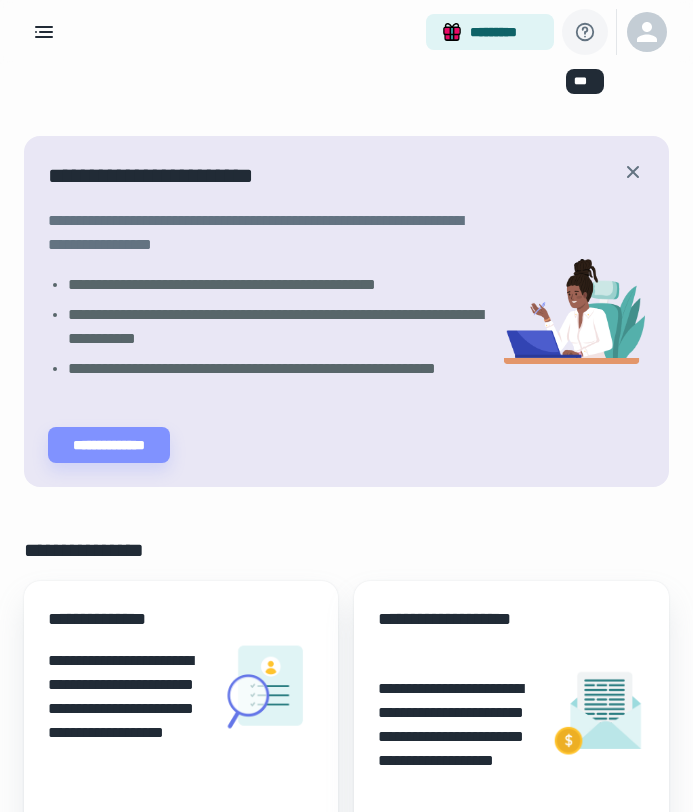 click 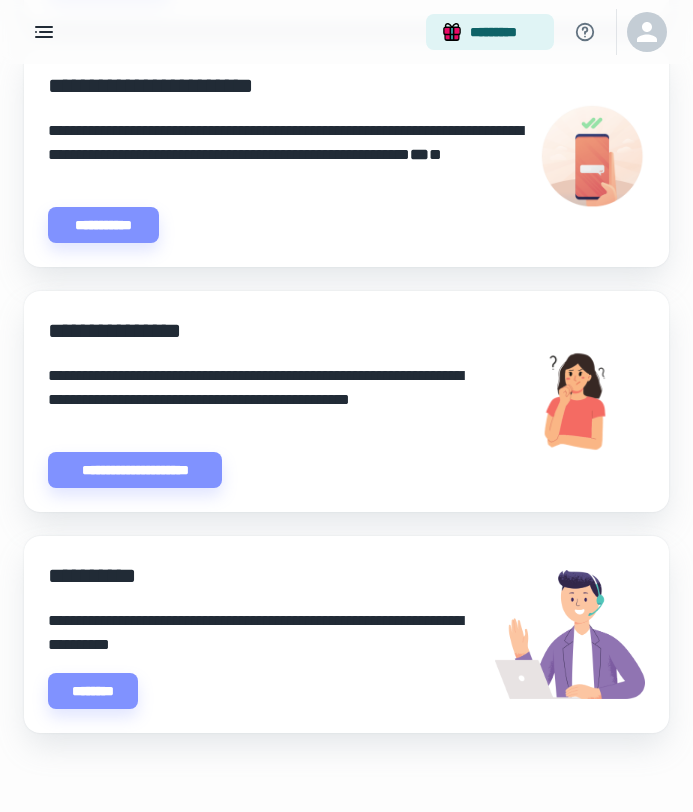 scroll, scrollTop: 483, scrollLeft: 0, axis: vertical 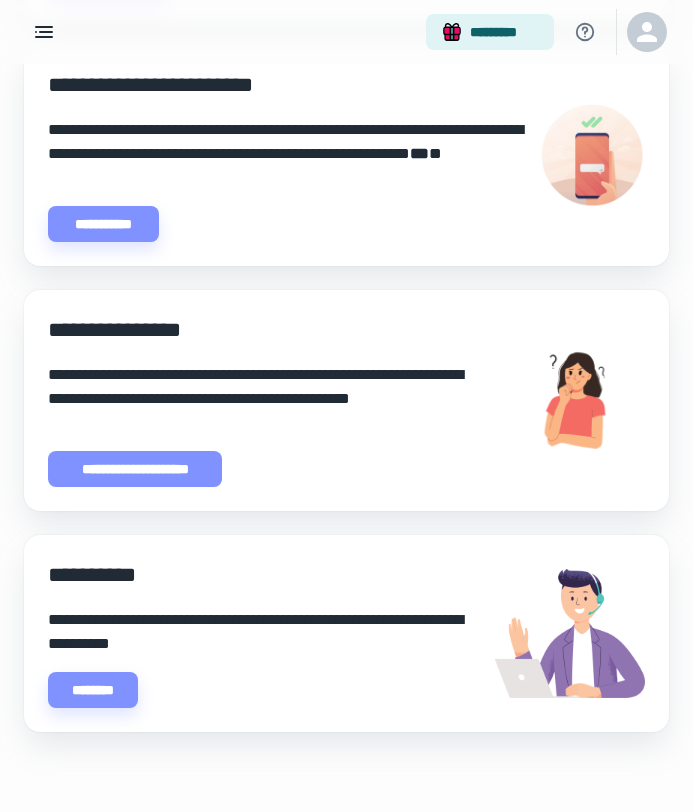 click on "**********" at bounding box center [135, 469] 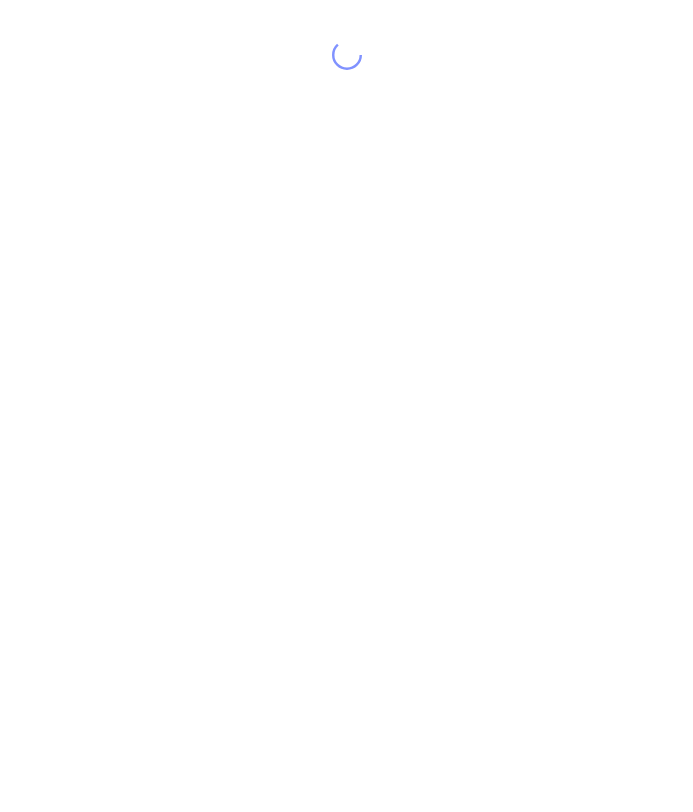 scroll, scrollTop: 0, scrollLeft: 0, axis: both 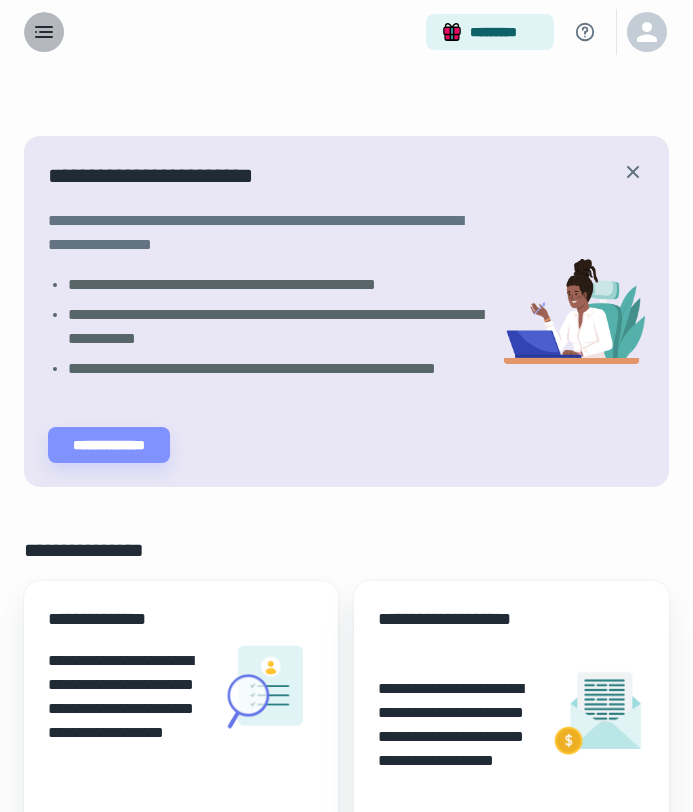 click 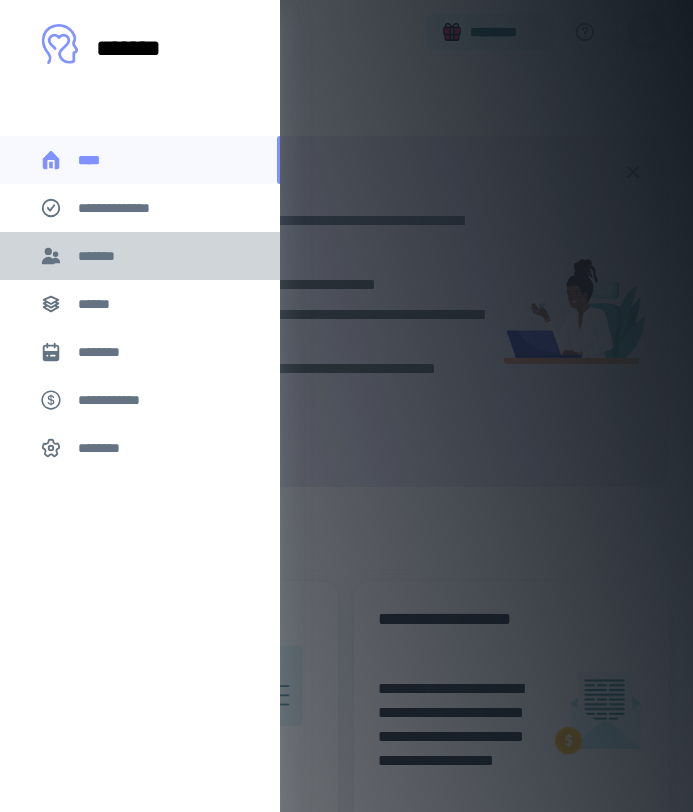 click on "*******" at bounding box center (100, 256) 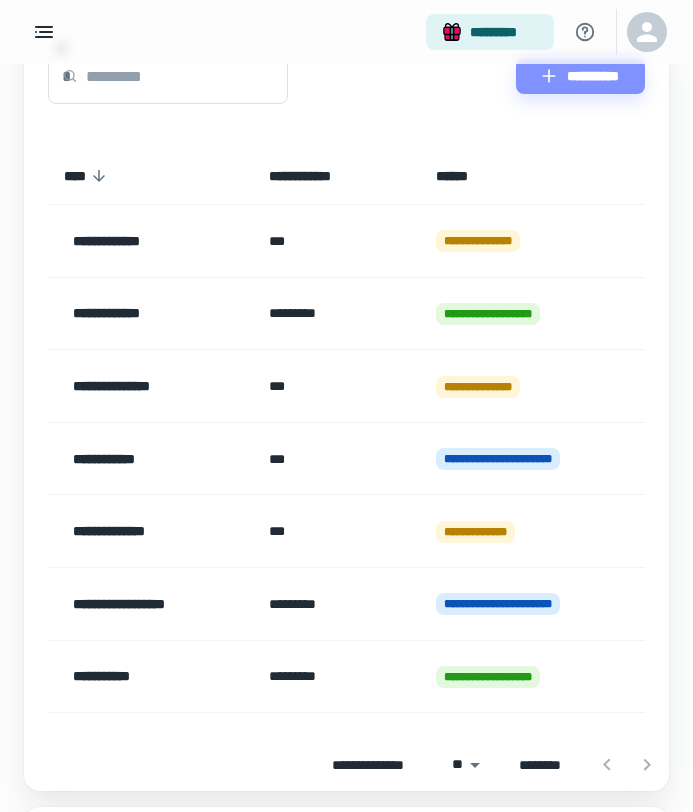 scroll, scrollTop: 168, scrollLeft: 0, axis: vertical 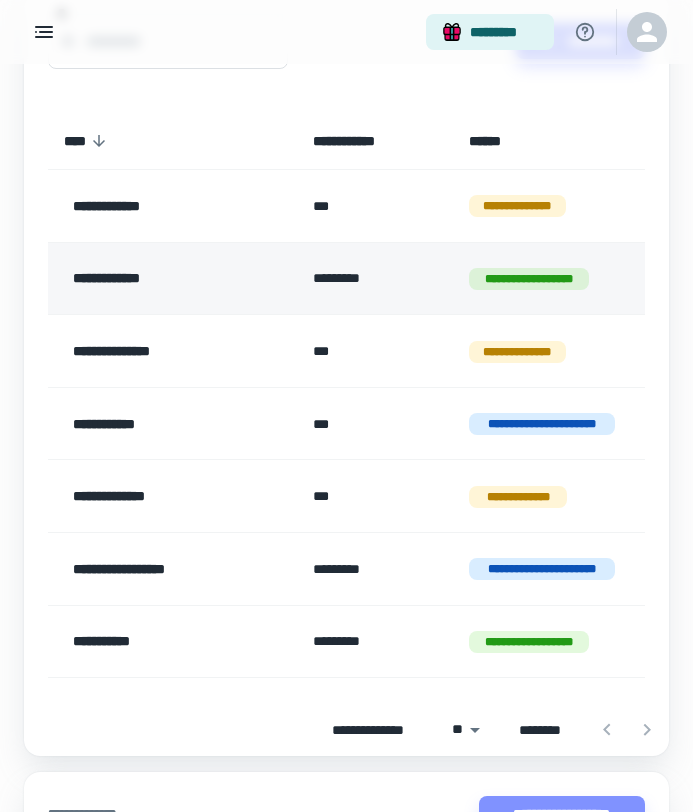 click on "**********" at bounding box center (528, 279) 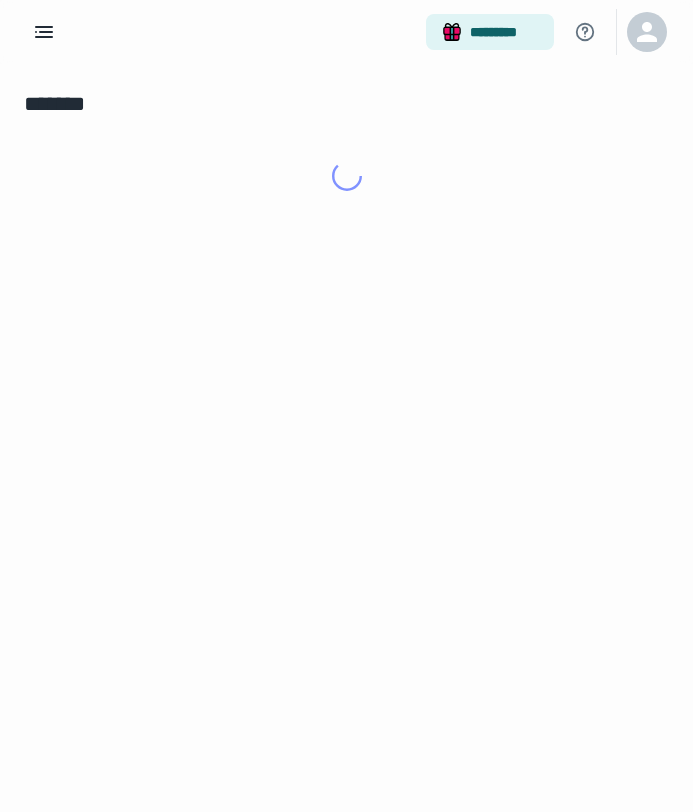 scroll, scrollTop: 0, scrollLeft: 0, axis: both 